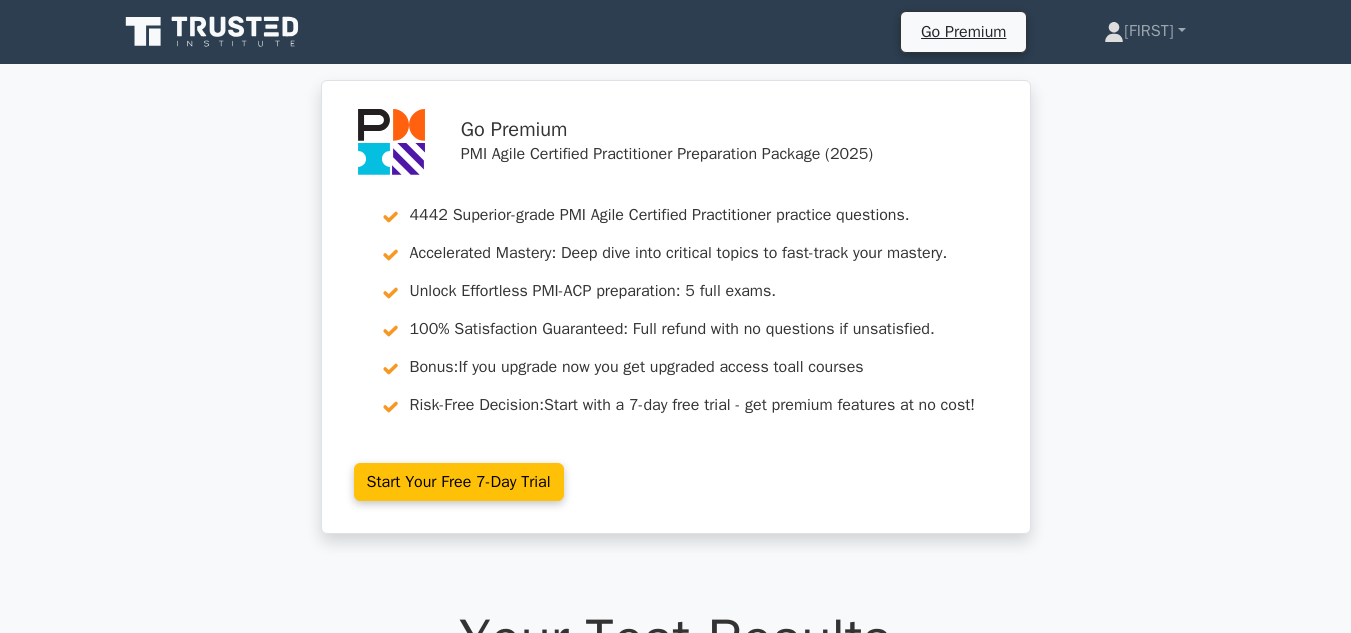scroll, scrollTop: 600, scrollLeft: 0, axis: vertical 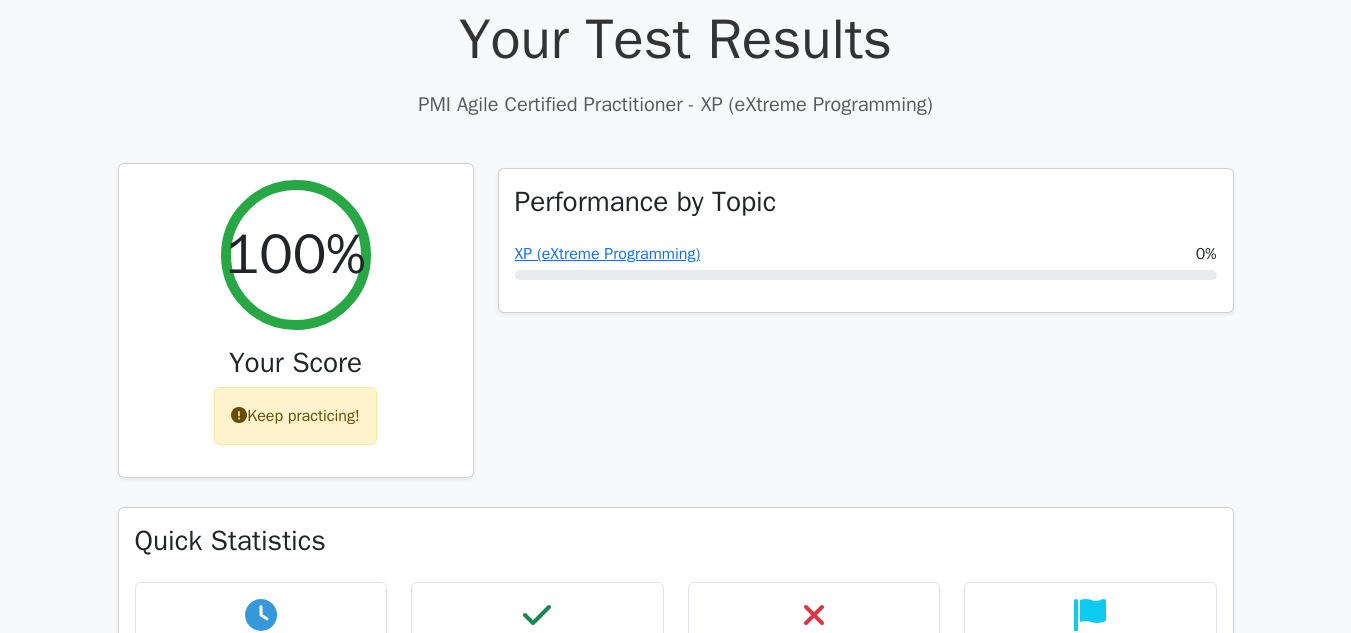 click on "Keep practicing!" at bounding box center (295, 416) 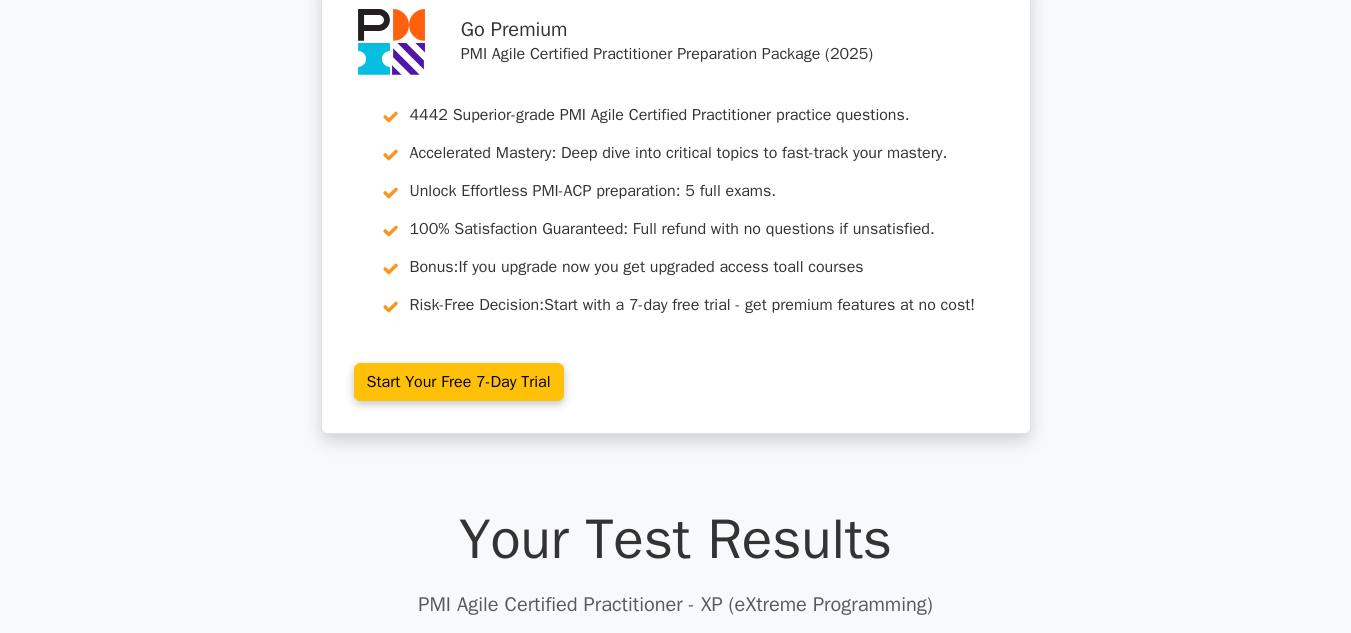 scroll, scrollTop: 0, scrollLeft: 0, axis: both 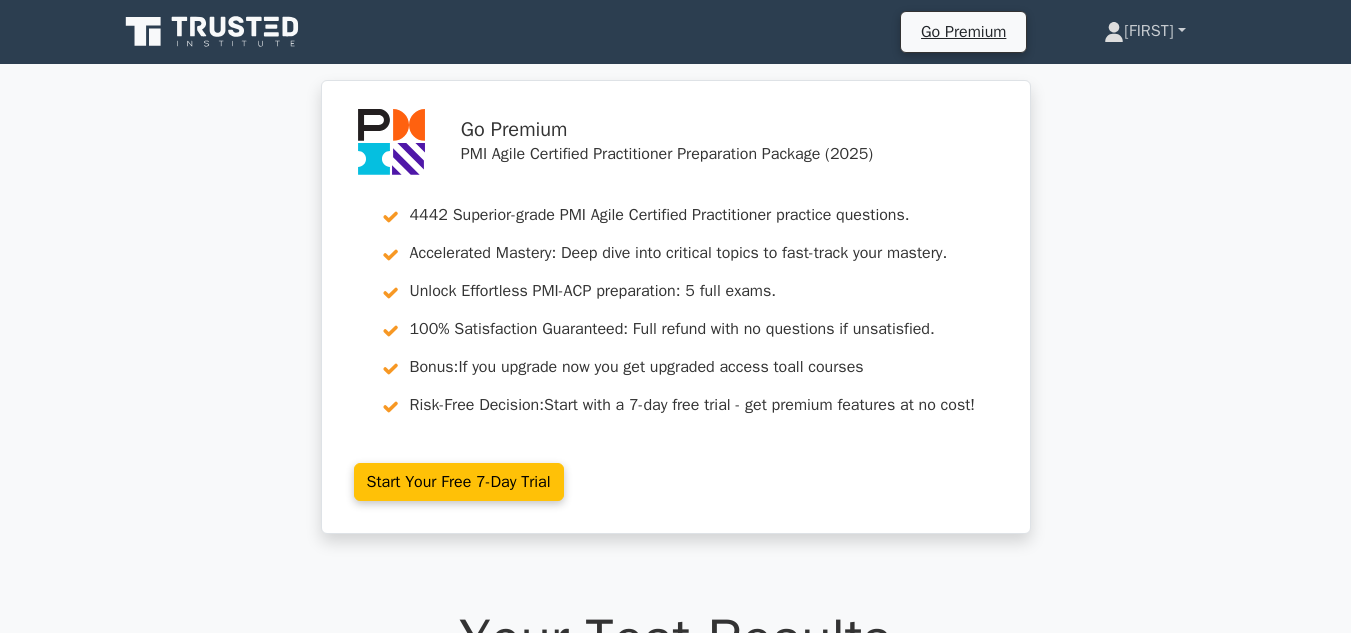 click on "[FIRST]" at bounding box center (1144, 31) 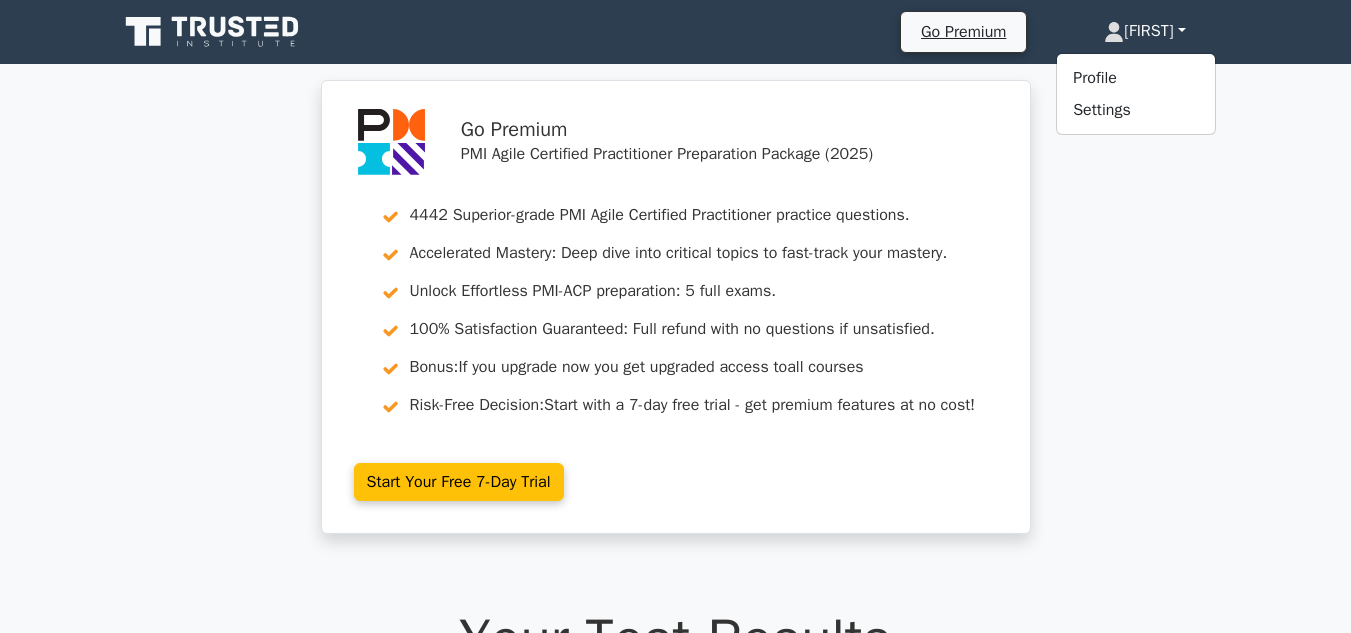 click on "Go Premium
PMI Agile Certified Practitioner Preparation Package (2025)
4442 Superior-grade  PMI Agile Certified Practitioner practice questions.
Accelerated Mastery: Deep dive into critical topics to fast-track your mastery.
Unlock Effortless PMI-ACP preparation: 5 full exams.
100% Satisfaction Guaranteed: Full refund with no questions if unsatisfied.
Bonus:  If you upgrade now you get upgraded access to  all courses Risk-Free Decision:" at bounding box center [675, 319] 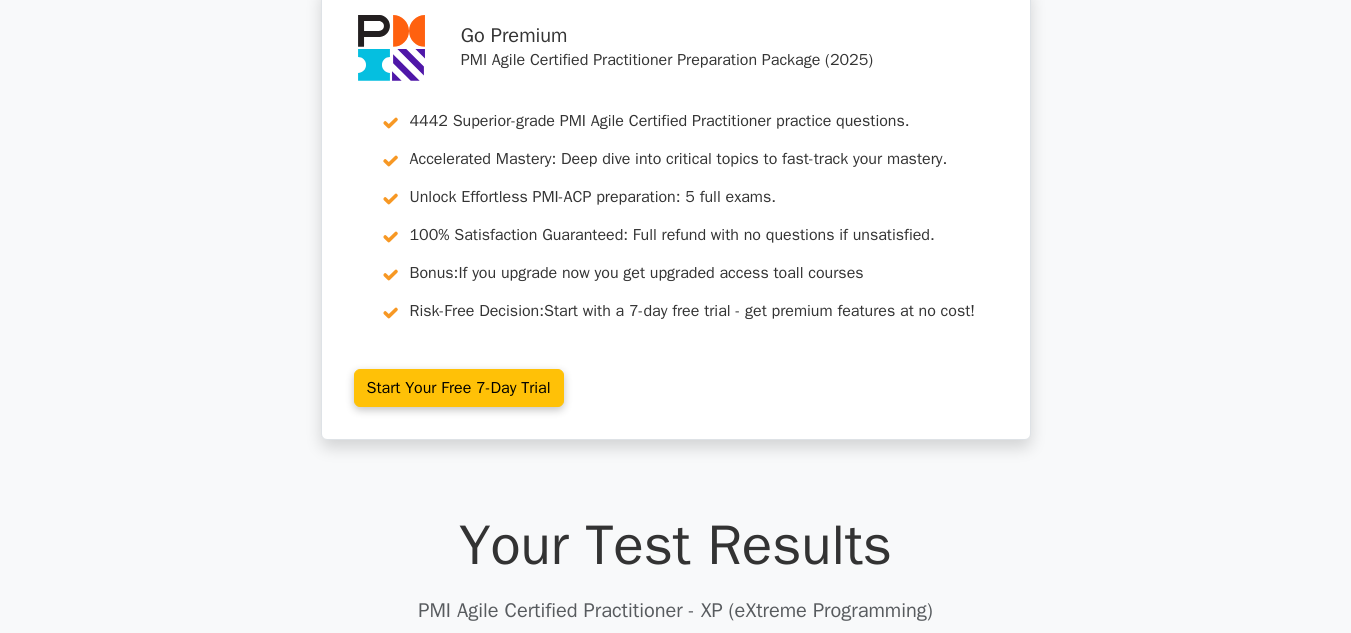 scroll, scrollTop: 0, scrollLeft: 0, axis: both 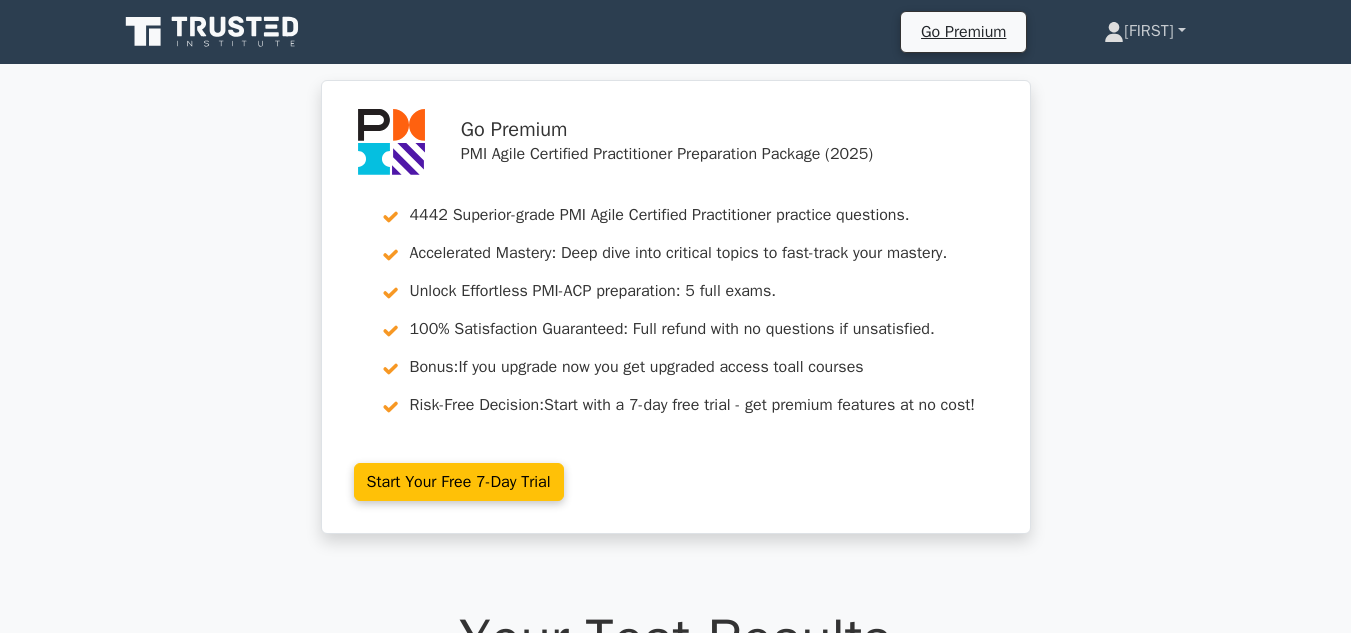 click on "[FIRST]" at bounding box center [1144, 31] 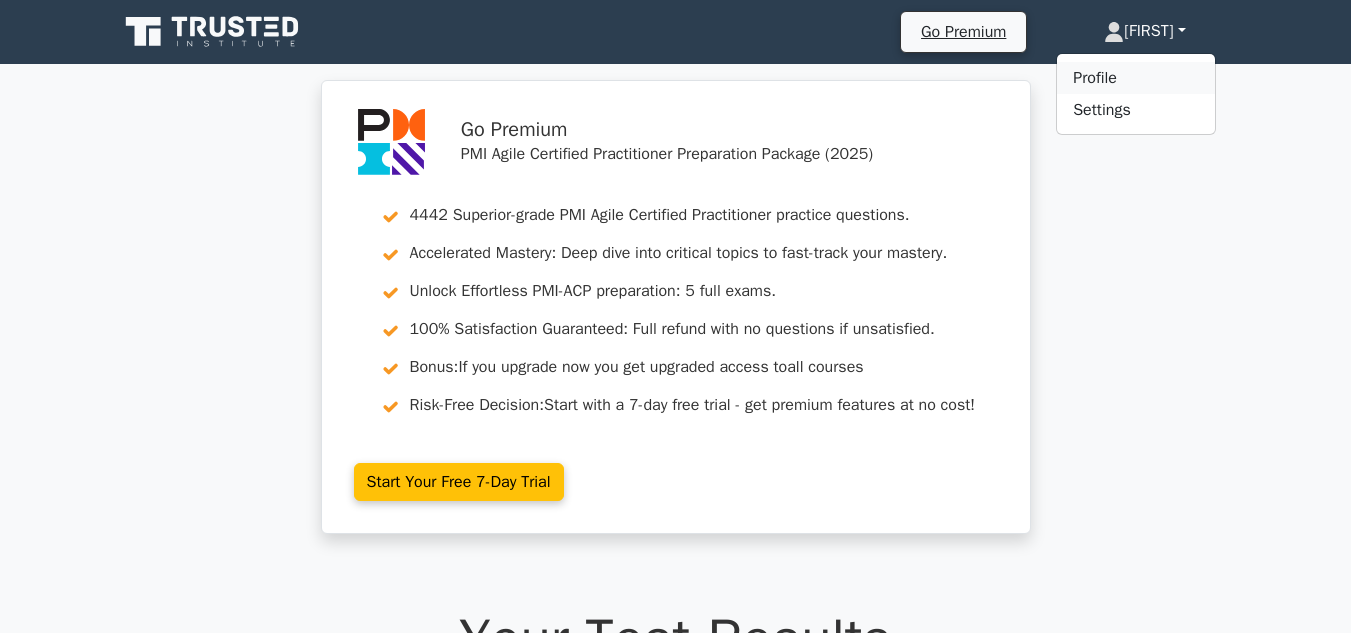 click on "Profile" at bounding box center (1136, 78) 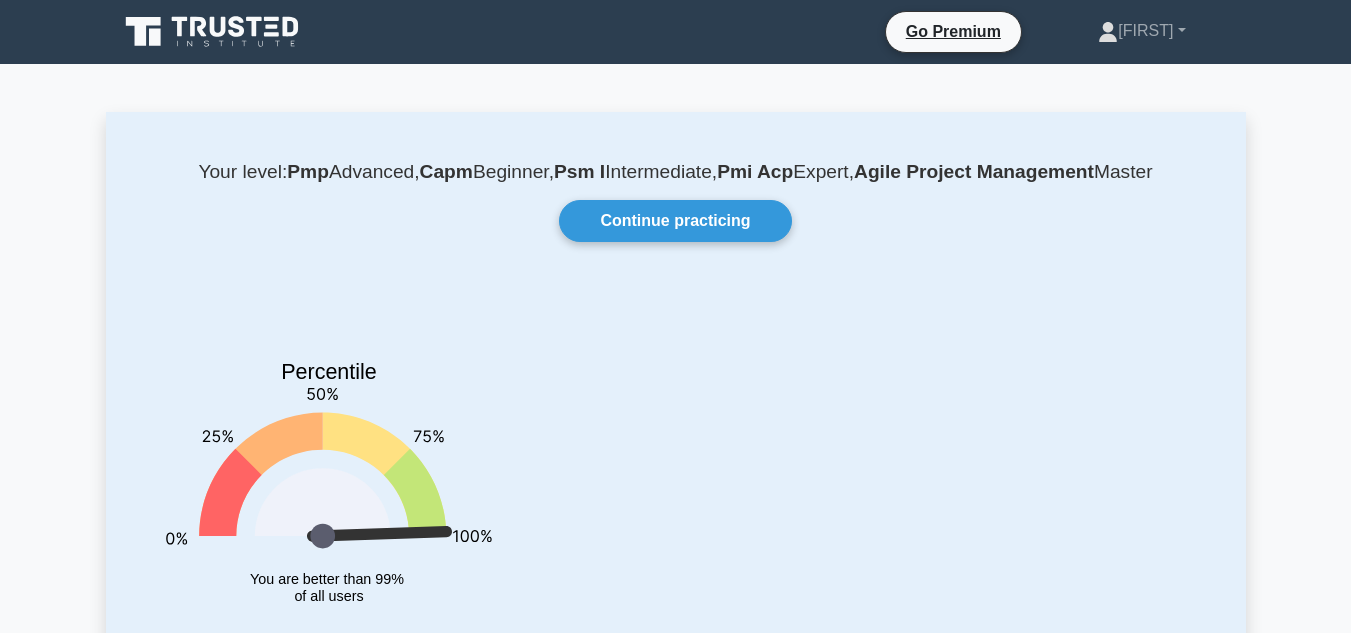 scroll, scrollTop: 0, scrollLeft: 0, axis: both 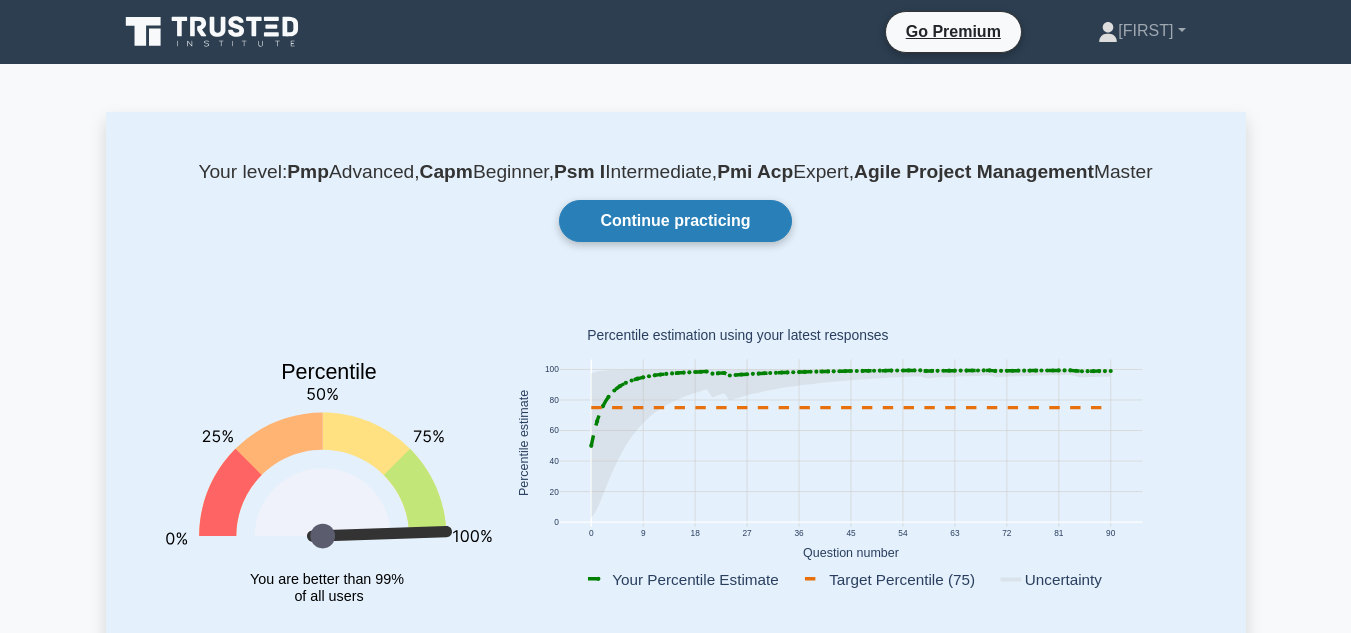 click on "Continue practicing" at bounding box center [675, 221] 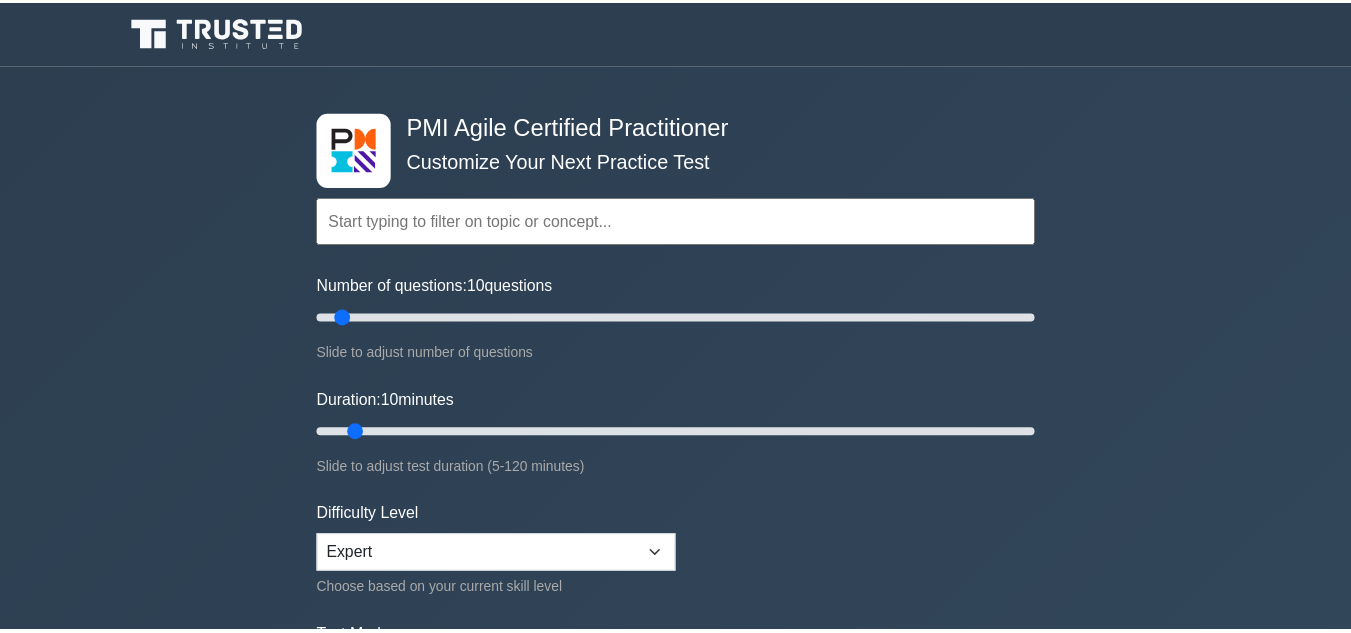 scroll, scrollTop: 0, scrollLeft: 0, axis: both 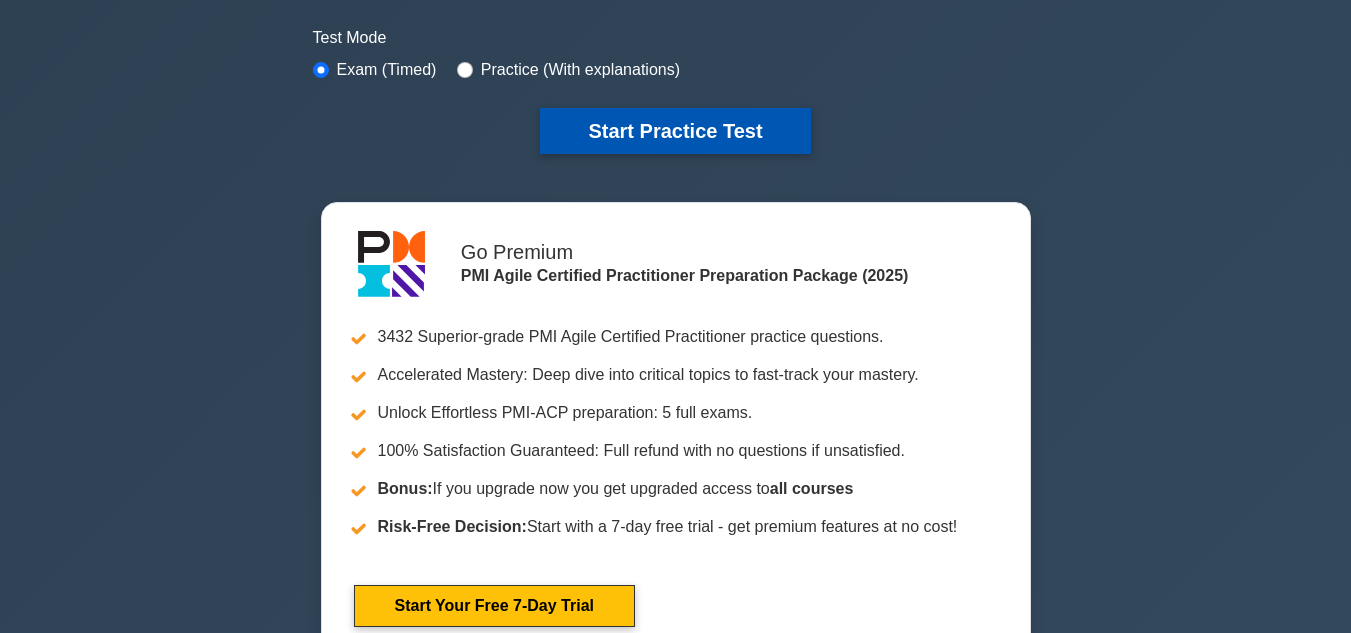 click on "Start Practice Test" at bounding box center (675, 131) 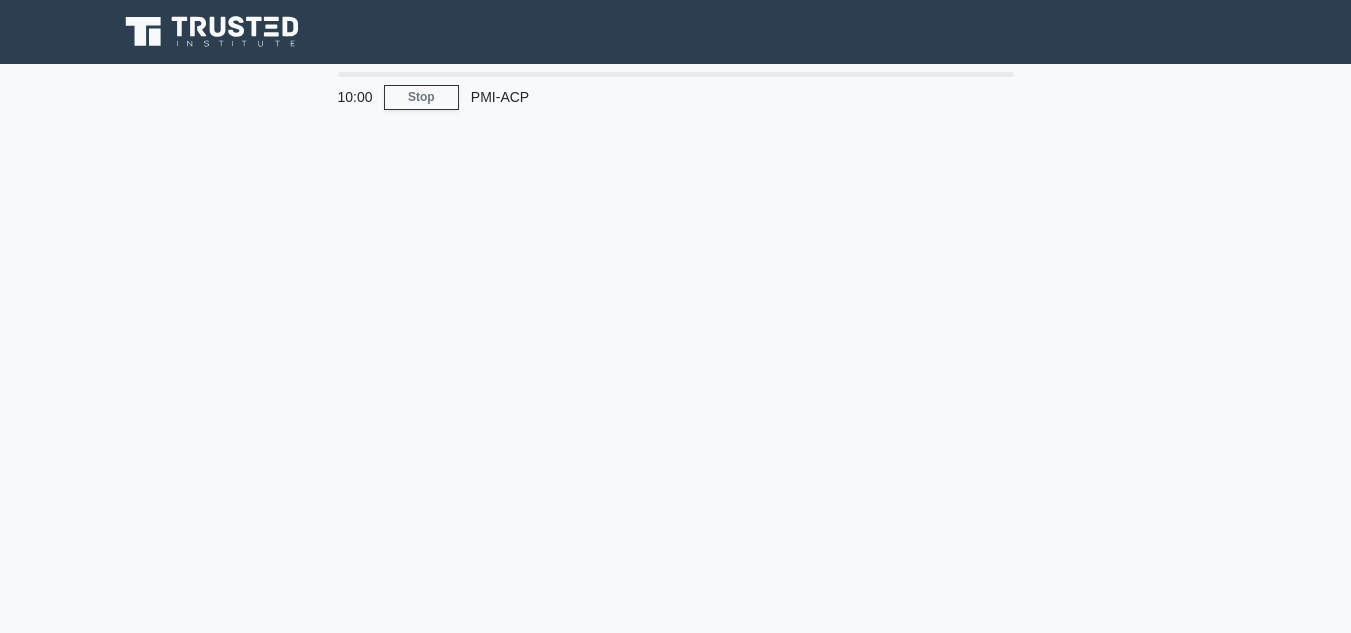 scroll, scrollTop: 0, scrollLeft: 0, axis: both 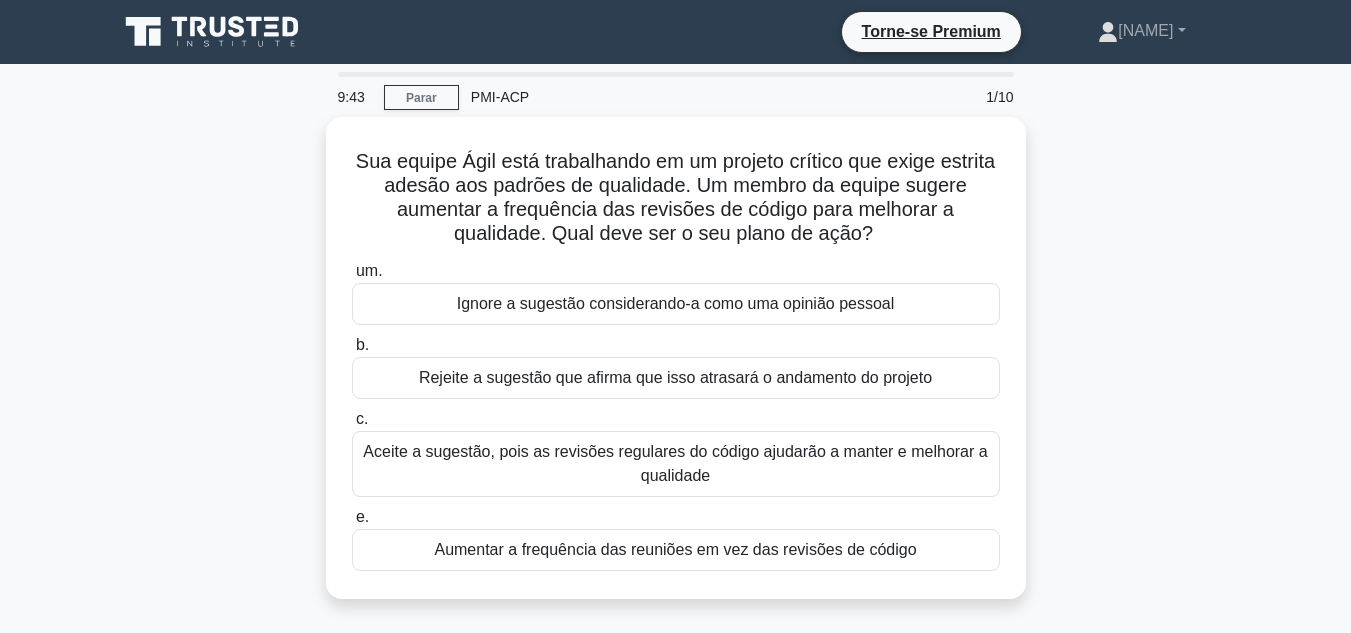 click on "9:43
Parar
PMI-ACP
1/10
Sua equipe Ágil está trabalhando em um projeto crítico que exige estrita adesão aos padrões de qualidade. Um membro da equipe sugere aumentar a frequência das revisões de código para melhorar a qualidade. Qual deve ser o seu plano de ação?
.spinner_0XTQ{transform-origin:center;animation:spinner_y6GP .75s linear infinite}@keyframes spinner_y6GP{100%{transform:rotate(360deg)}}
um.
b." at bounding box center [675, 572] 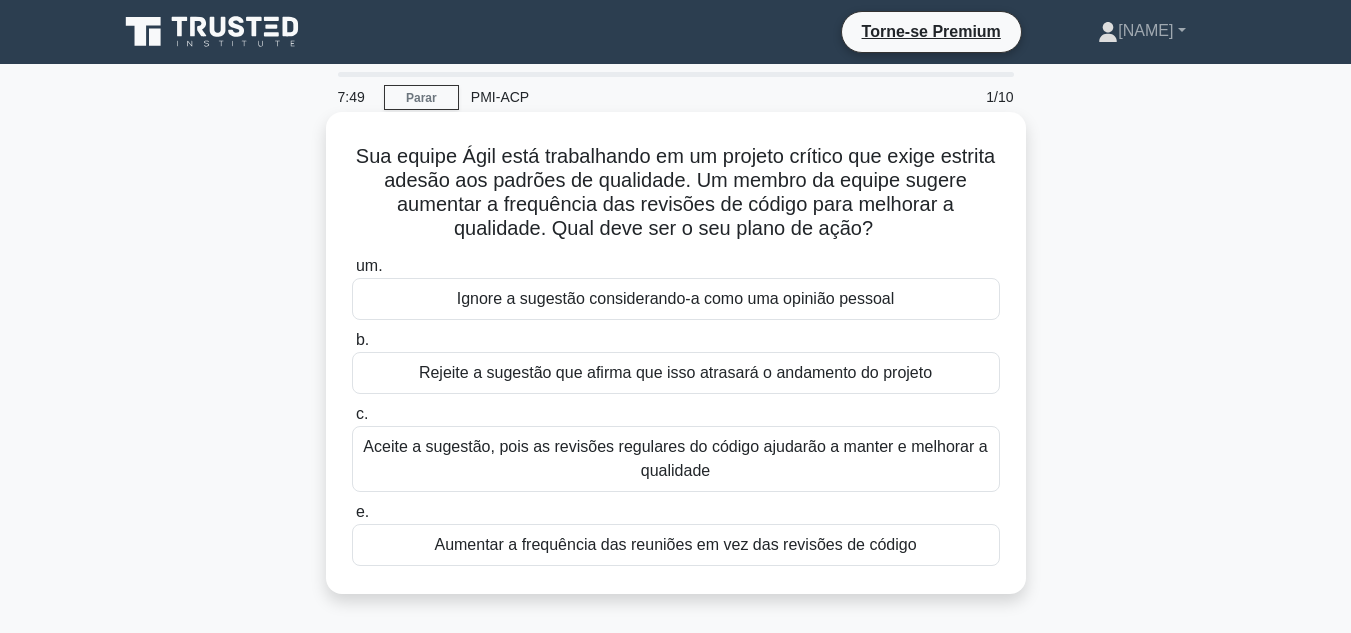 click on "Aceite a sugestão, pois as revisões regulares do código ajudarão a manter e melhorar a qualidade" at bounding box center (675, 458) 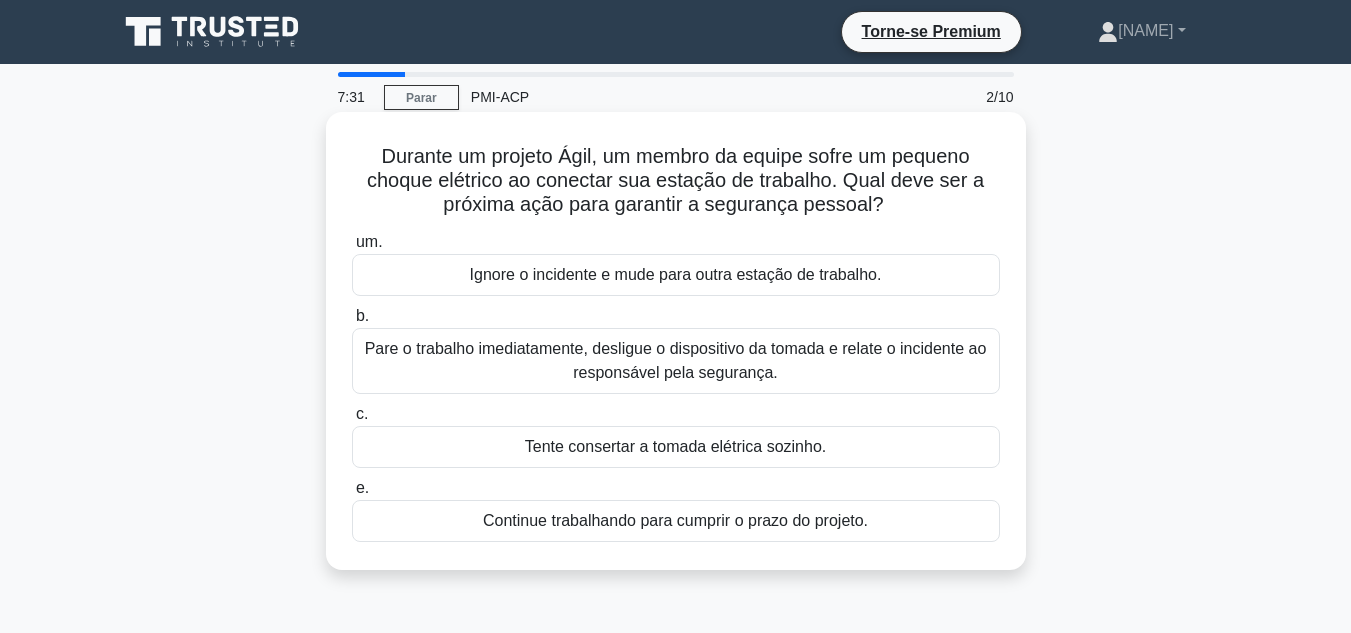 click on "Pare o trabalho imediatamente, desligue o dispositivo da tomada e relate o incidente ao responsável pela segurança." at bounding box center [676, 360] 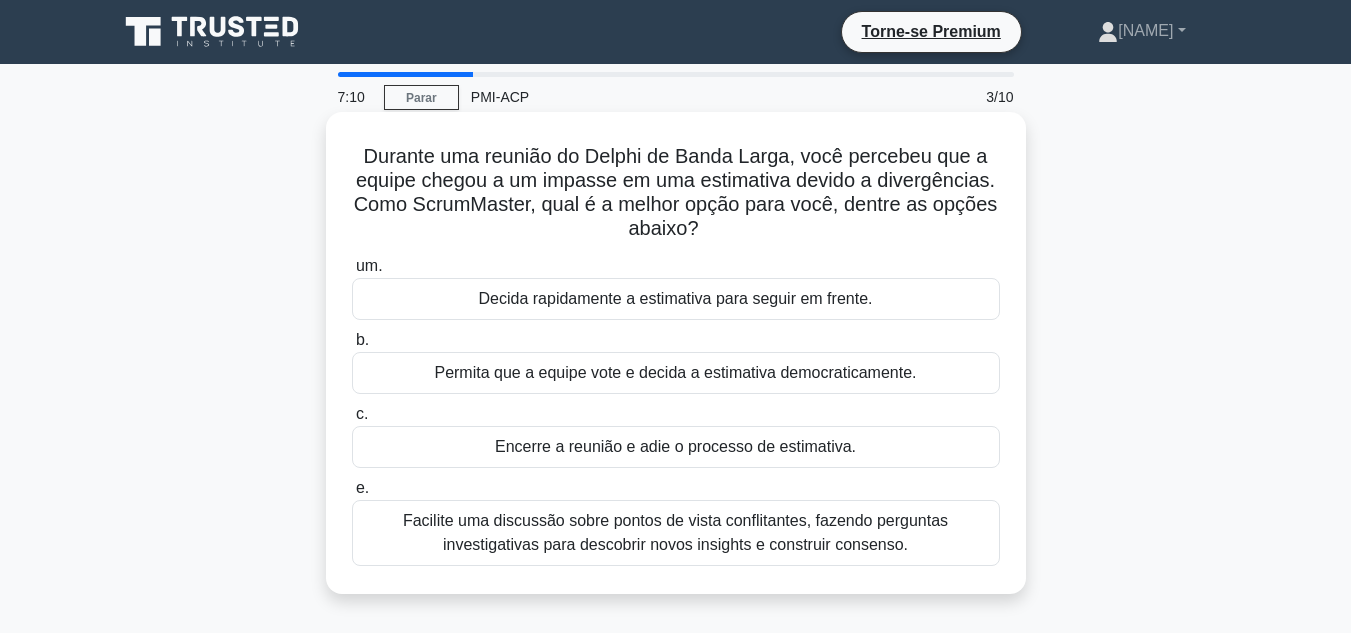 click on "Facilite uma discussão sobre pontos de vista conflitantes, fazendo perguntas investigativas para descobrir novos insights e construir consenso." at bounding box center (675, 532) 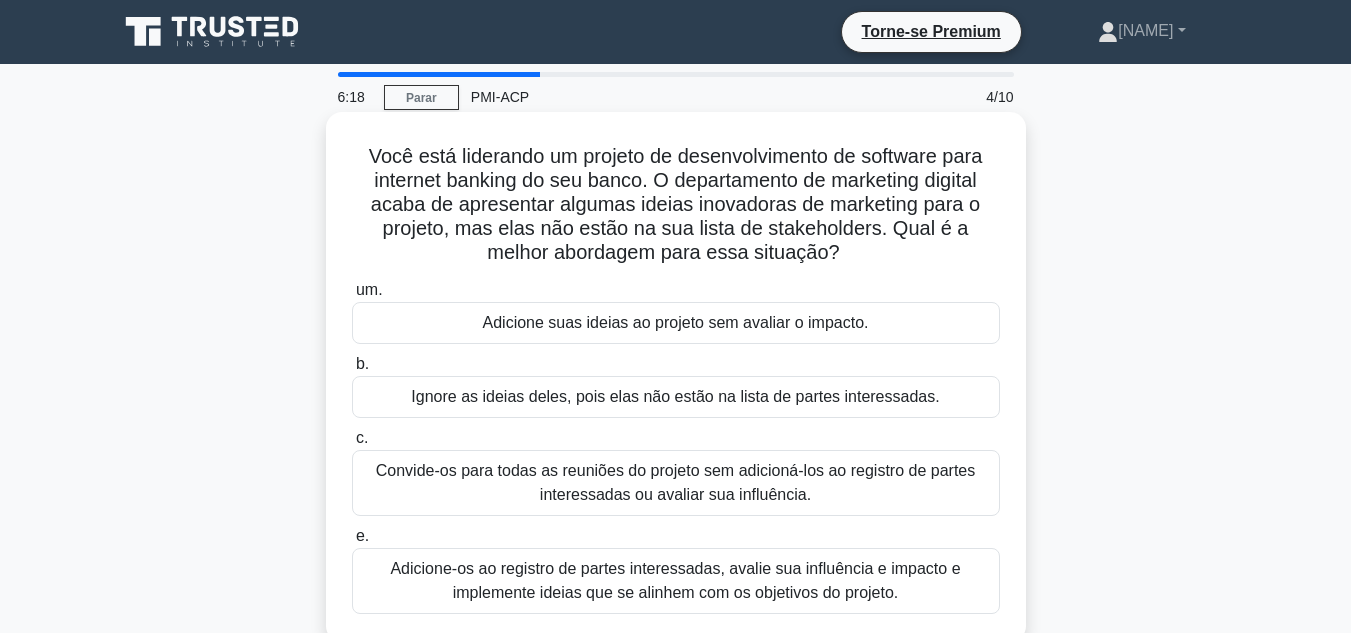 click on "Adicione-os ao registro de partes interessadas, avalie sua influência e impacto e implemente ideias que se alinhem com os objetivos do projeto." at bounding box center [675, 580] 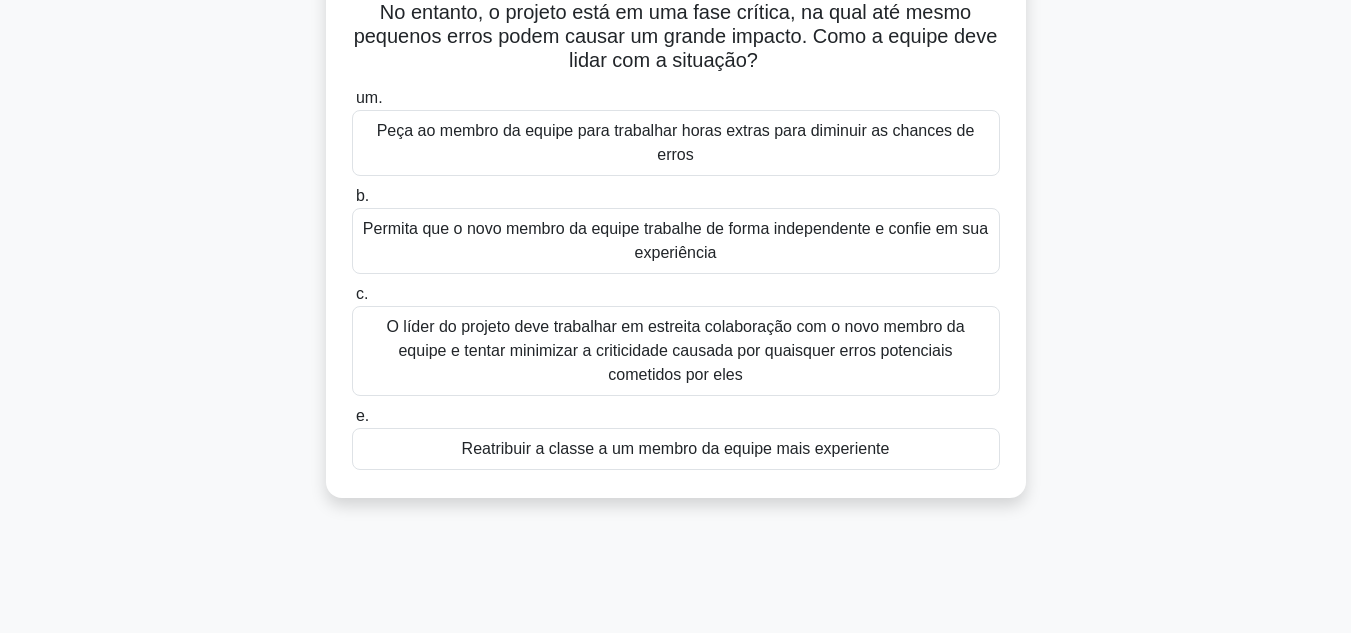 scroll, scrollTop: 200, scrollLeft: 0, axis: vertical 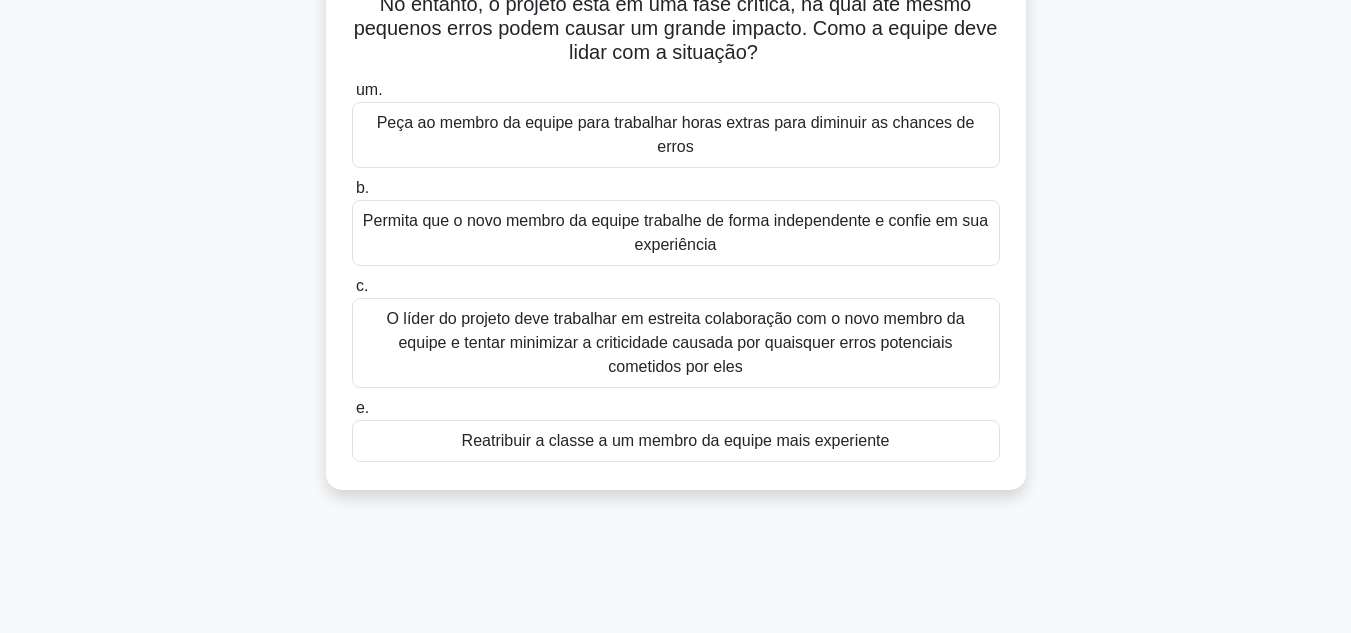 click on "O líder do projeto deve trabalhar em estreita colaboração com o novo membro da equipe e tentar minimizar a criticidade causada por quaisquer erros potenciais cometidos por eles" at bounding box center (675, 342) 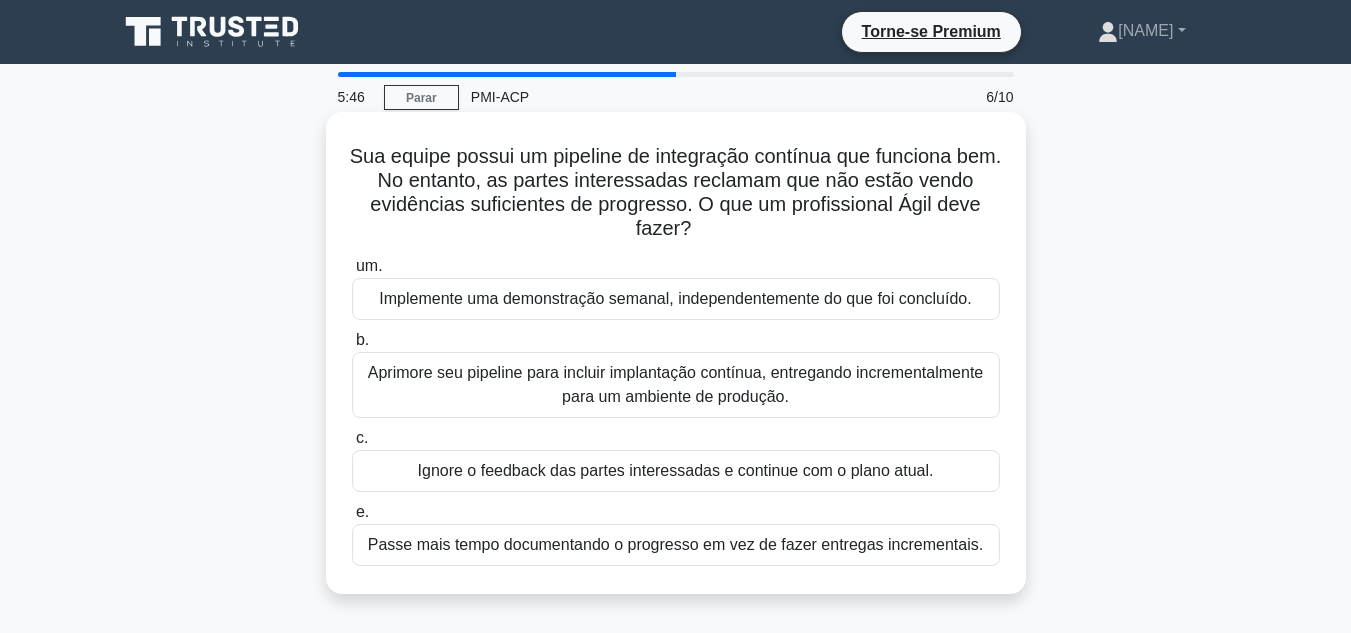 scroll, scrollTop: 100, scrollLeft: 0, axis: vertical 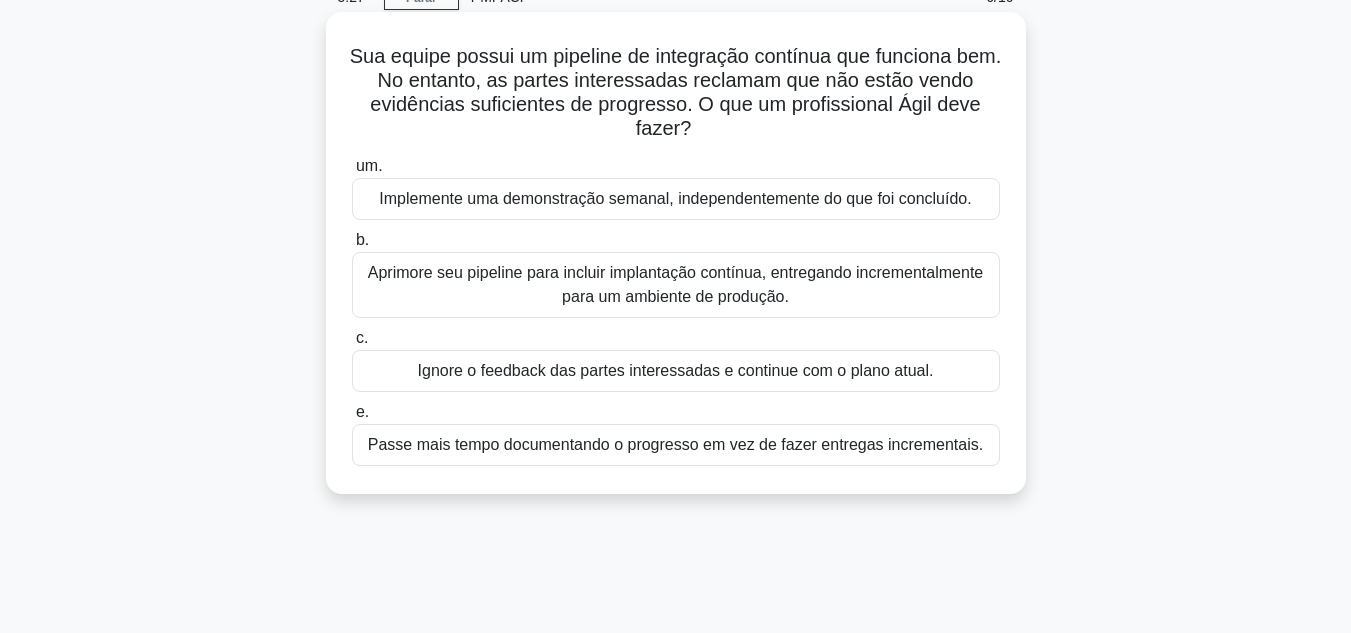 click on "Aprimore seu pipeline para incluir implantação contínua, entregando incrementalmente para um ambiente de produção." at bounding box center (676, 285) 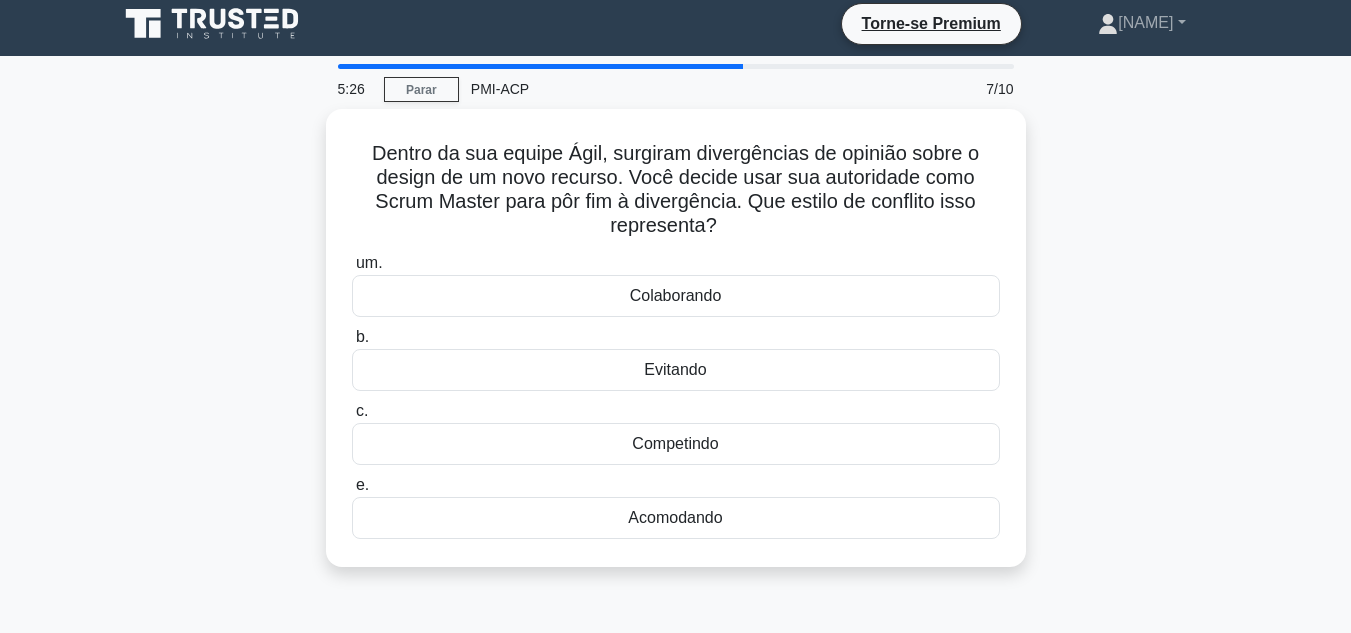 scroll, scrollTop: 0, scrollLeft: 0, axis: both 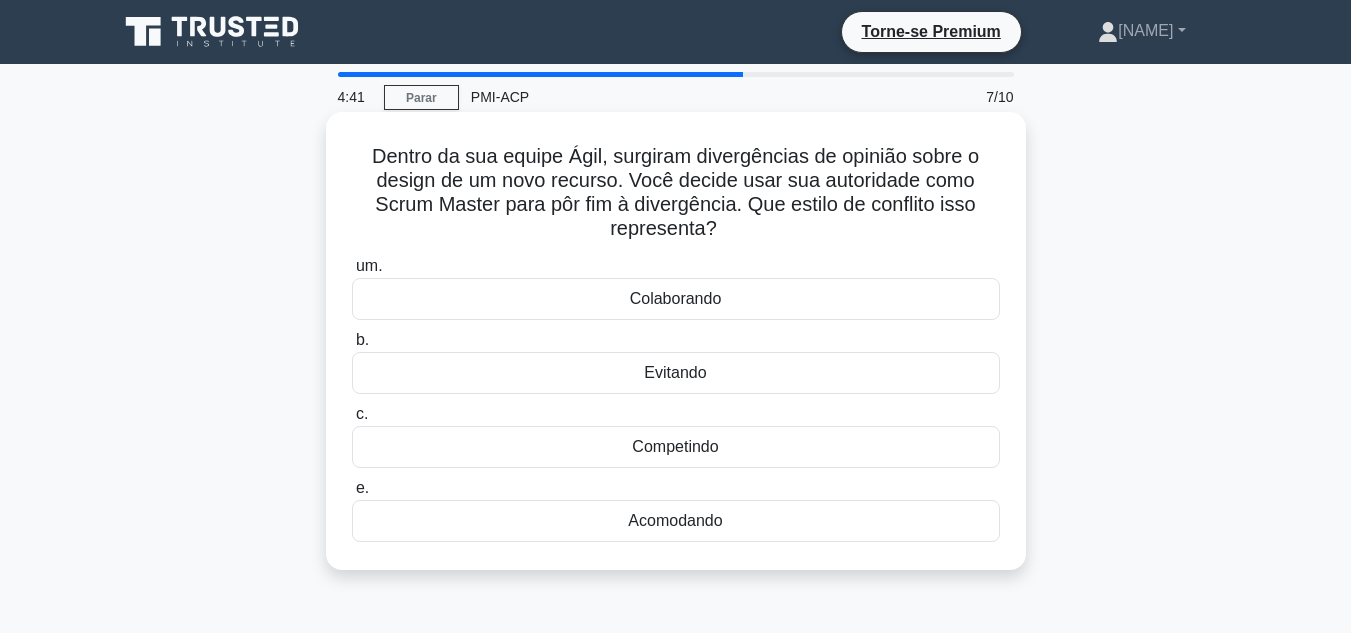 click on "Colaborando" at bounding box center (676, 299) 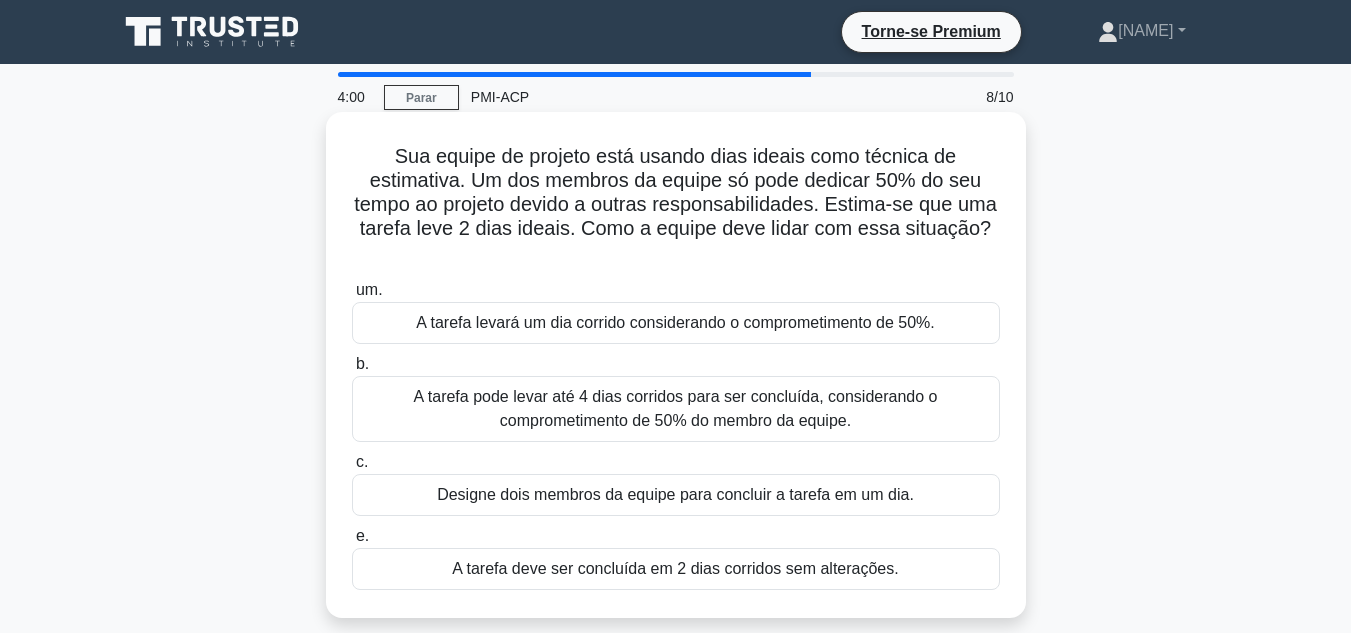click on "A tarefa pode levar até 4 dias corridos para ser concluída, considerando o comprometimento de 50% do membro da equipe." at bounding box center (676, 408) 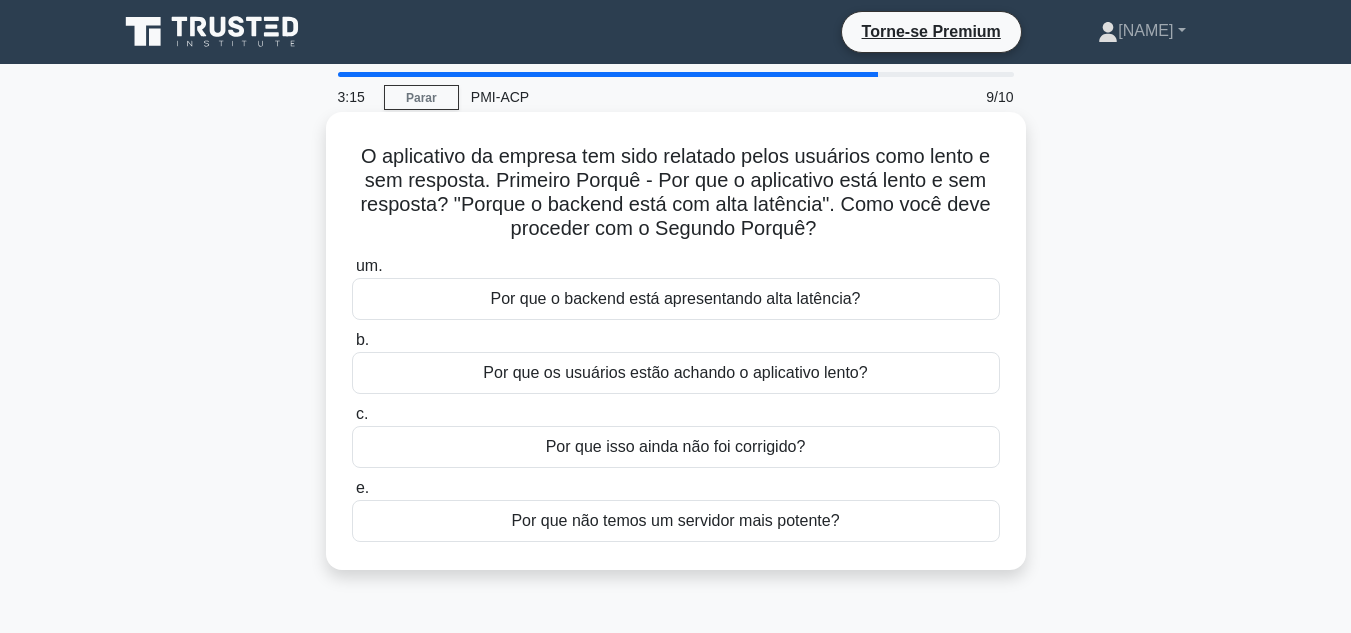 click on "Por que isso ainda não foi corrigido?" at bounding box center [676, 446] 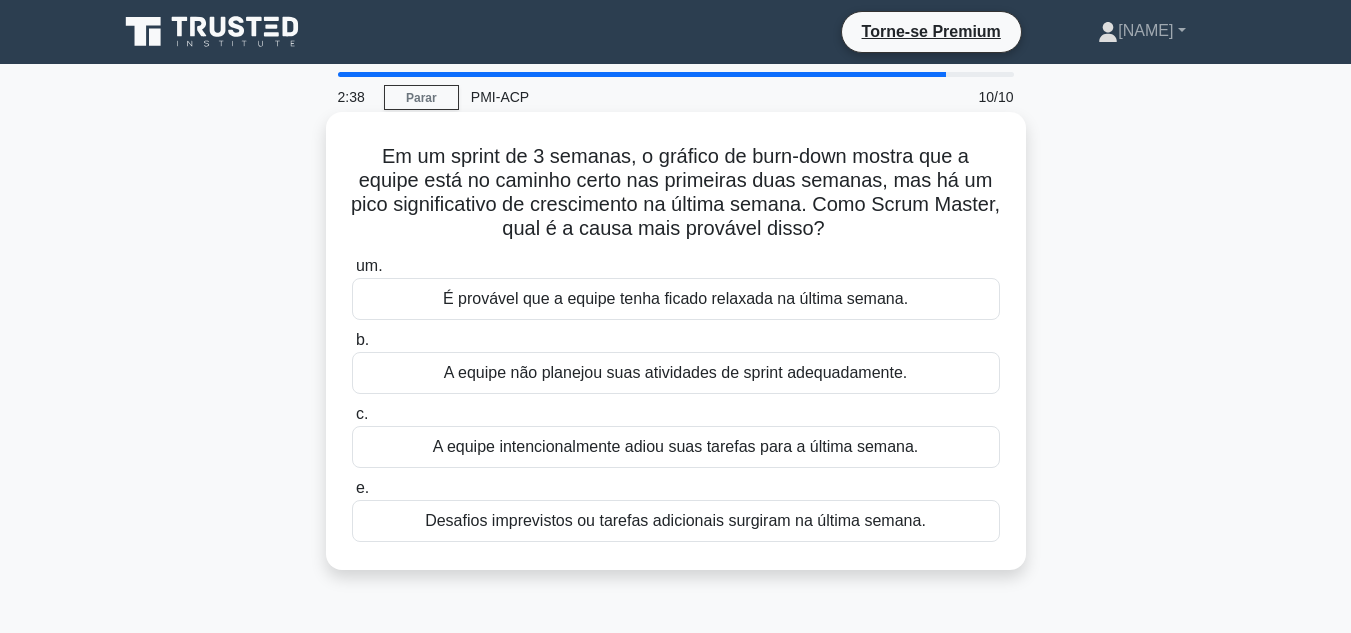 click on "A equipe não planejou suas atividades de sprint adequadamente." at bounding box center (675, 372) 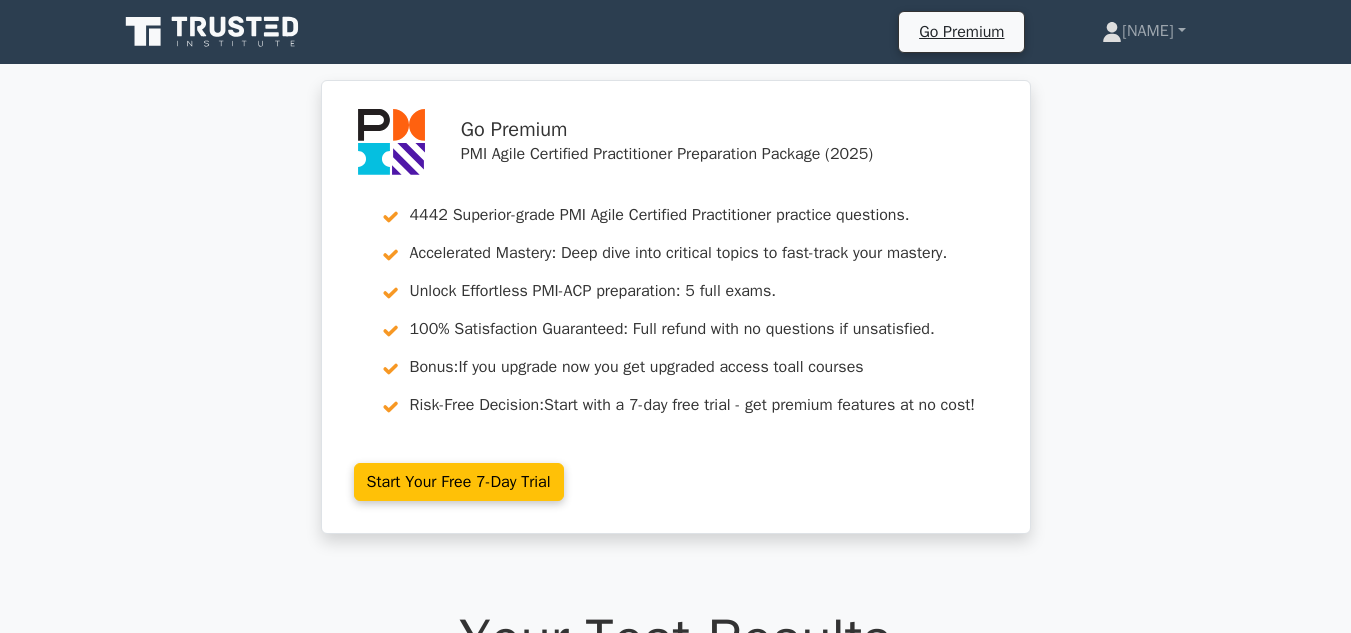 scroll, scrollTop: 0, scrollLeft: 0, axis: both 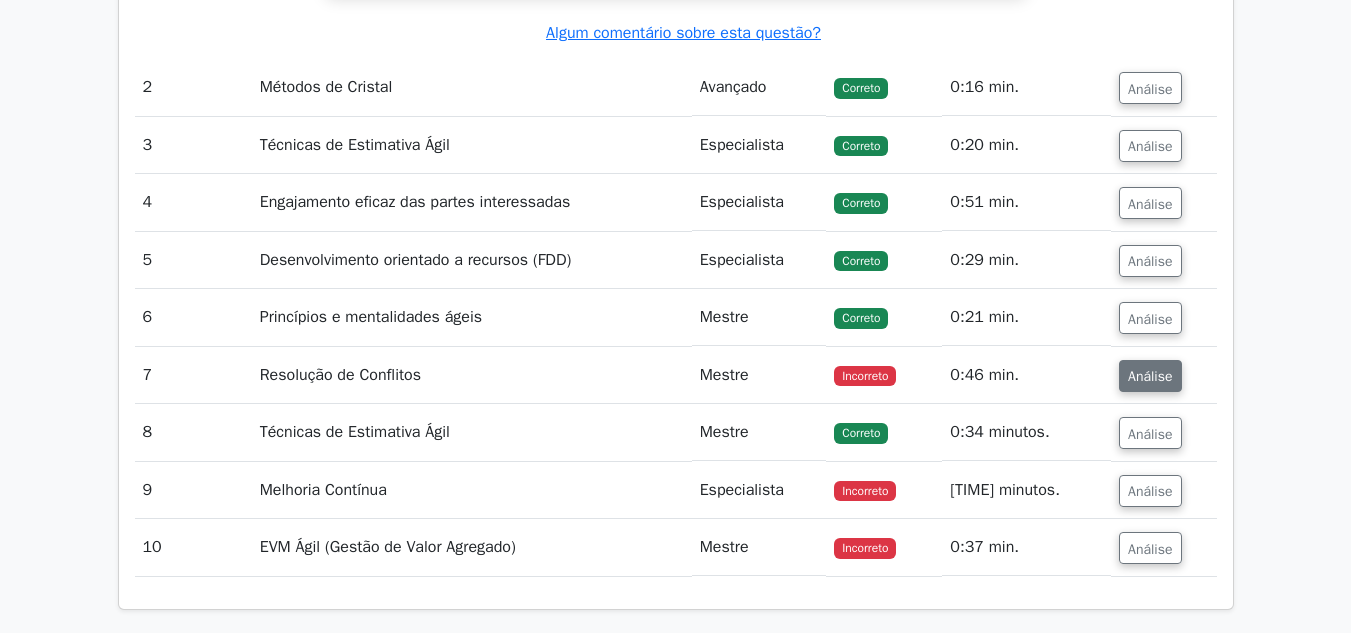click on "Análise" at bounding box center (1150, 376) 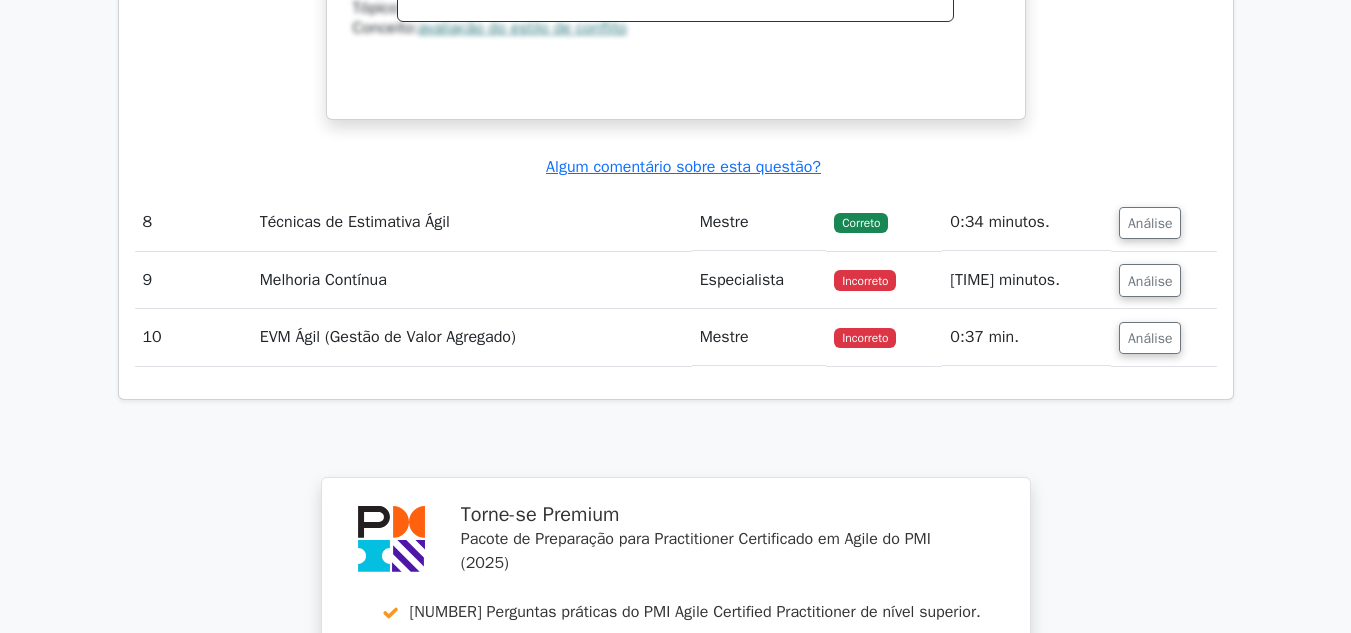 scroll, scrollTop: 3800, scrollLeft: 0, axis: vertical 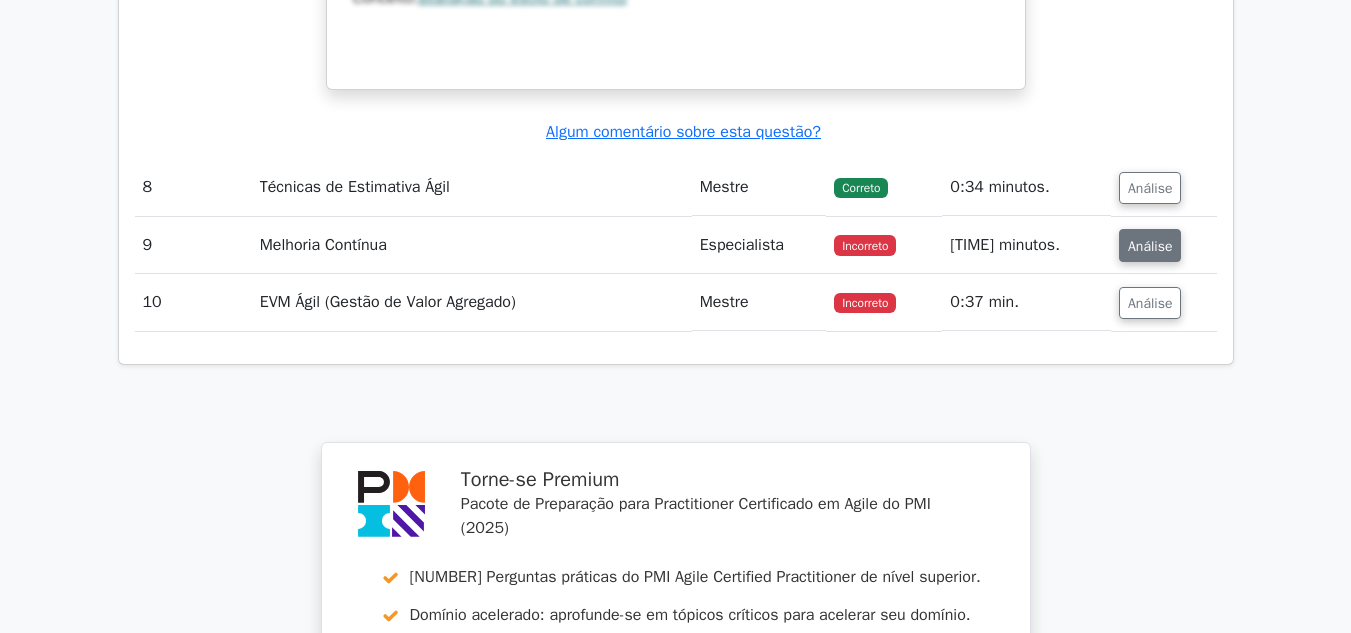 click on "Análise" at bounding box center [1150, 246] 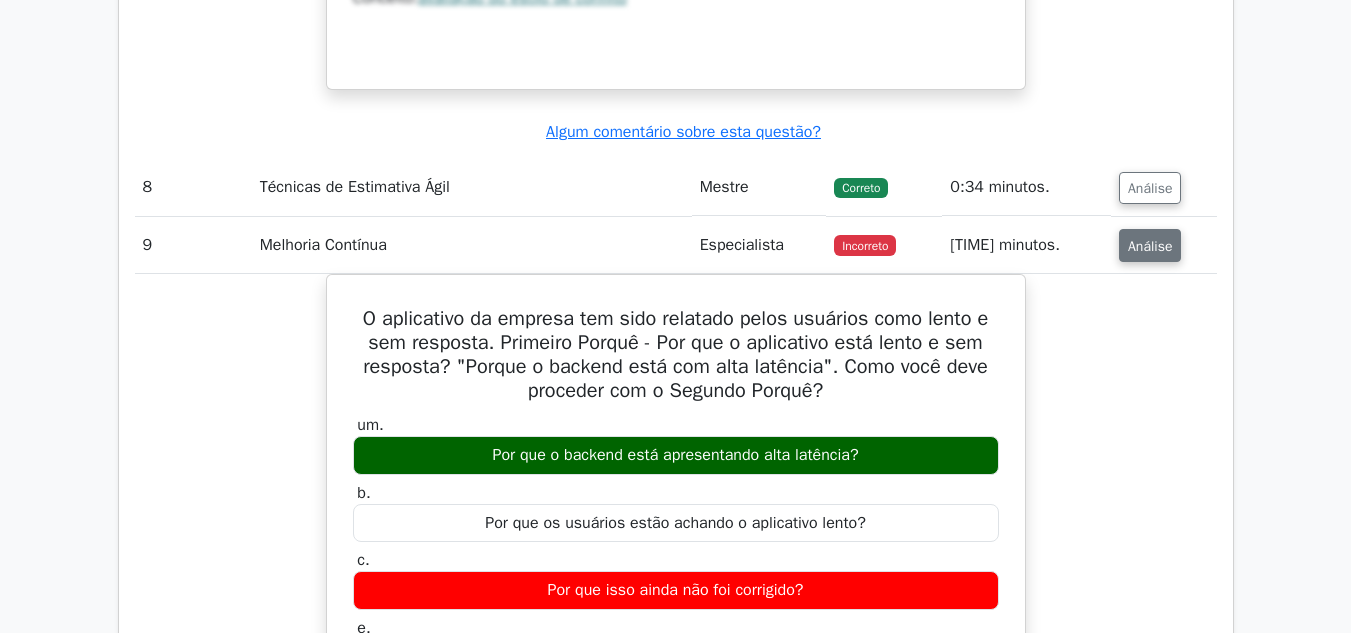 click on "Análise" at bounding box center [1150, 245] 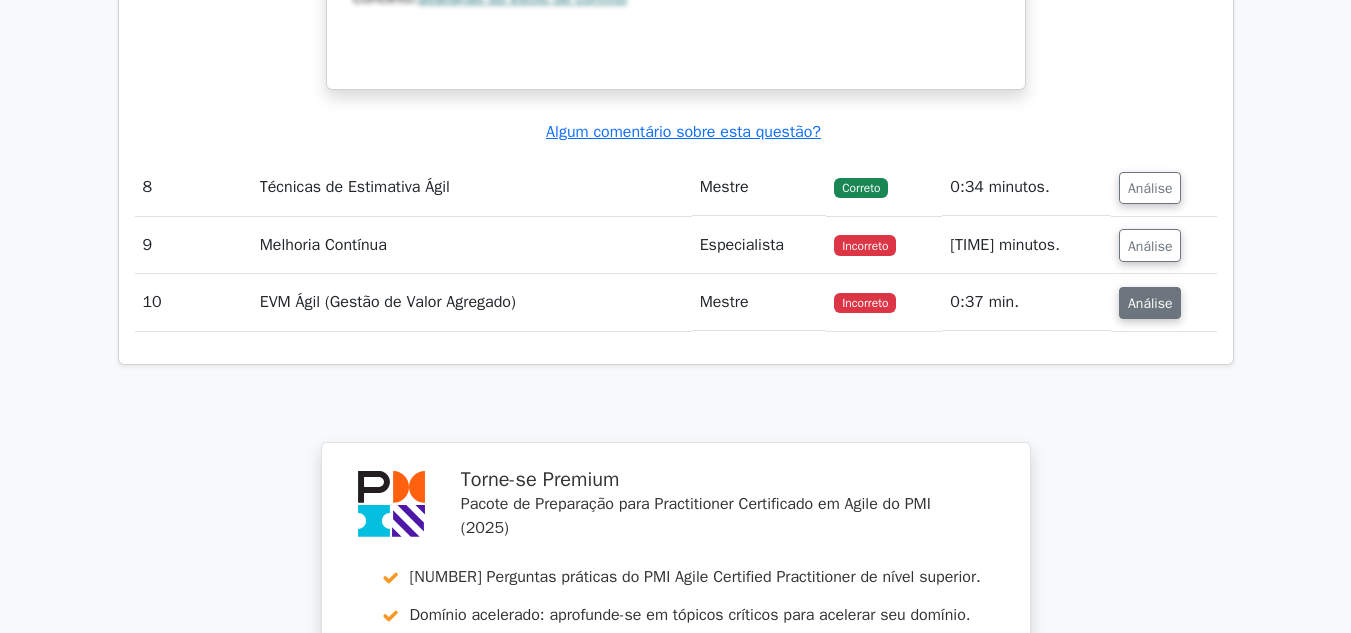 click on "Análise" at bounding box center (1150, 303) 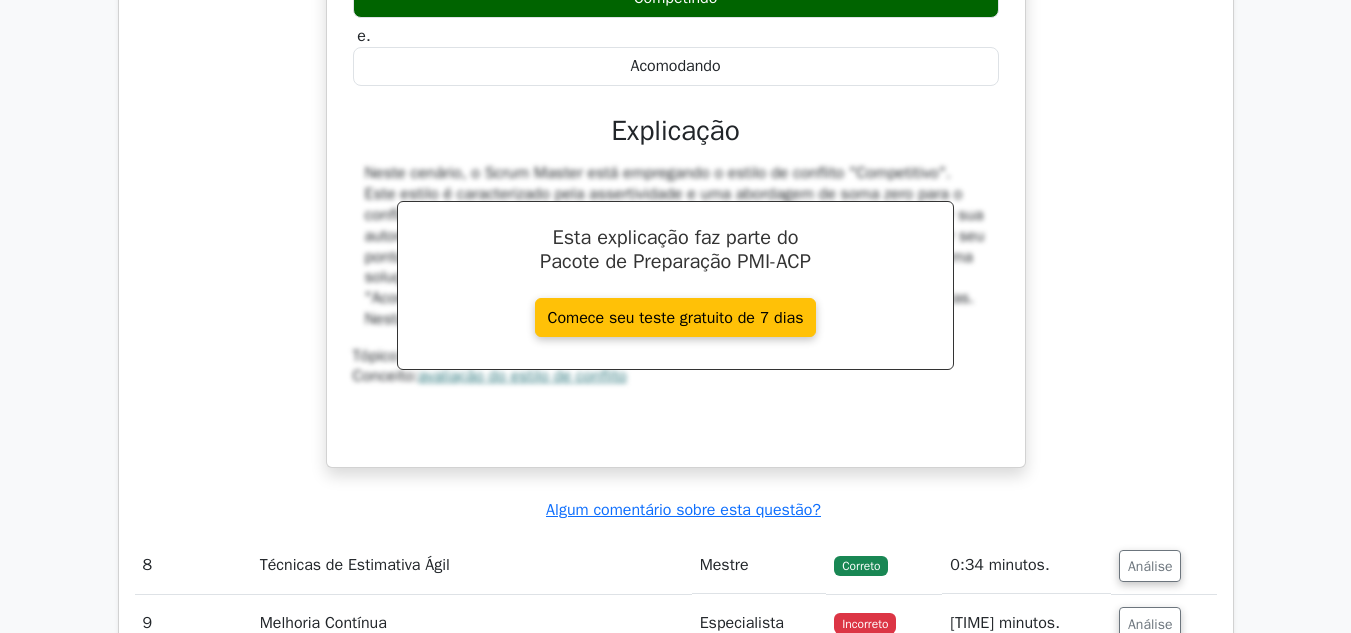 scroll, scrollTop: 3500, scrollLeft: 0, axis: vertical 